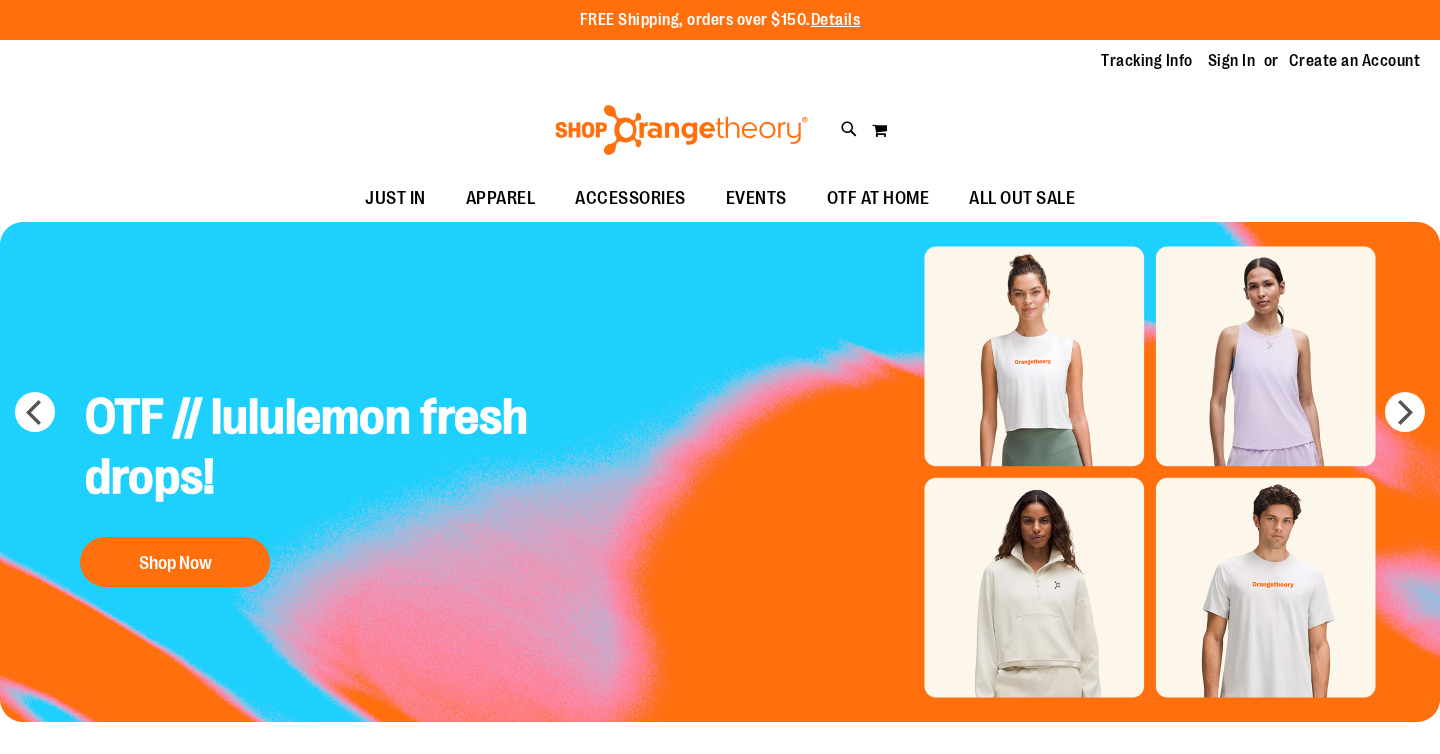 scroll, scrollTop: 0, scrollLeft: 0, axis: both 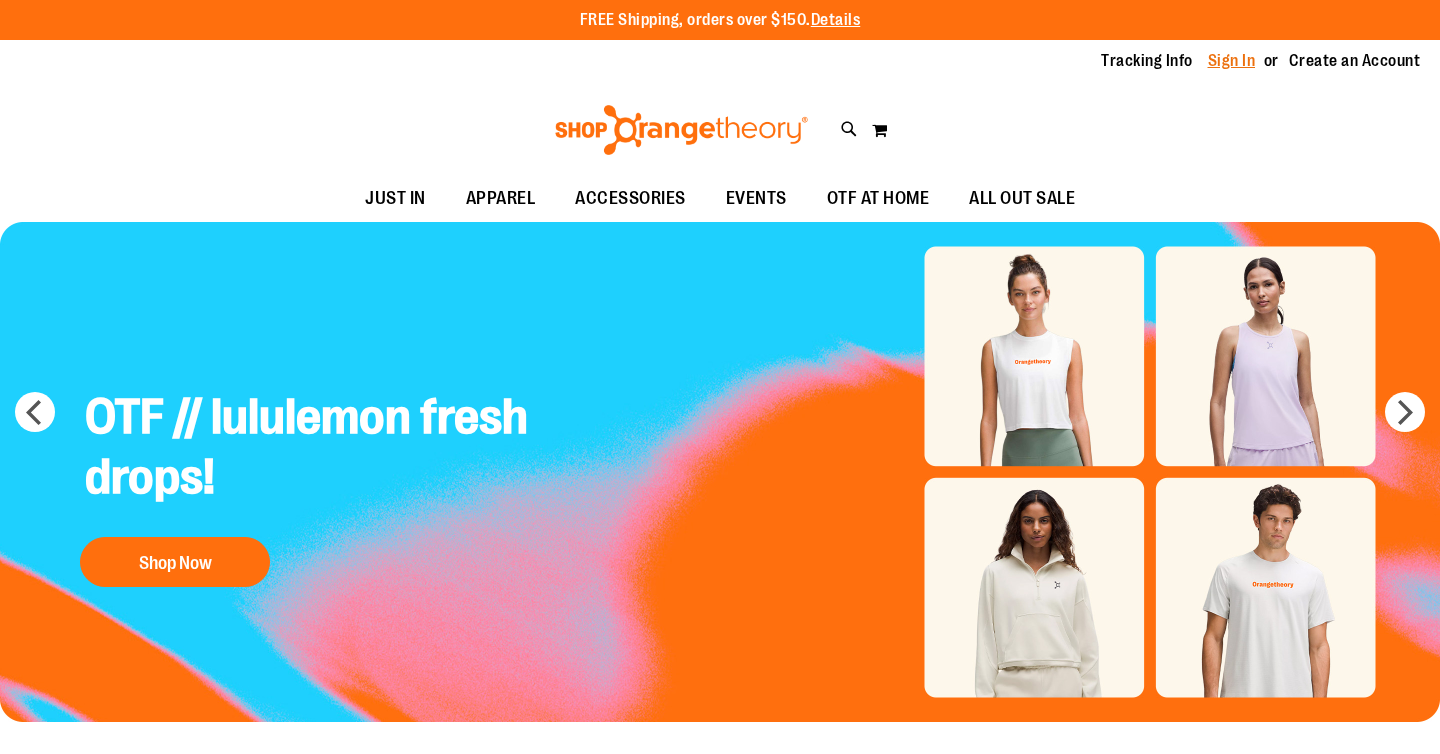 type on "**********" 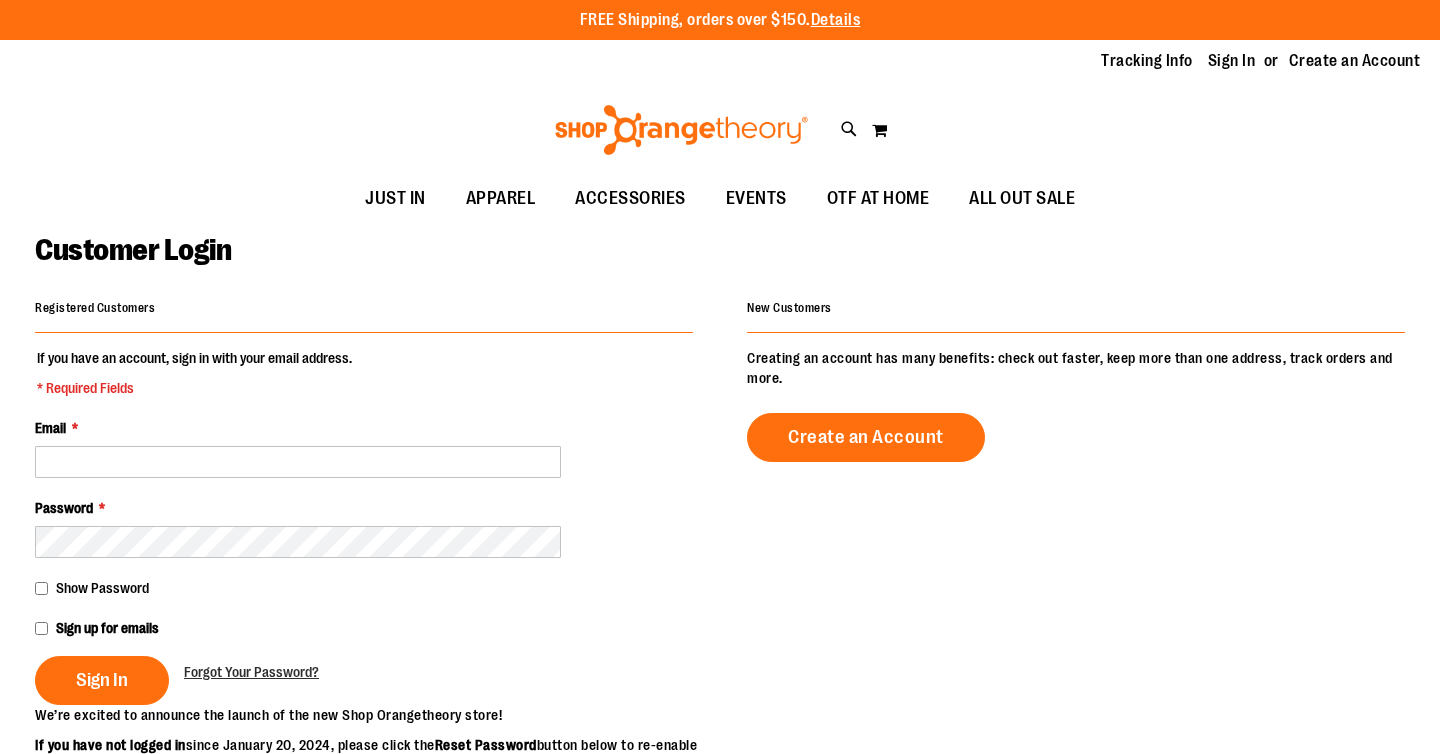 scroll, scrollTop: 0, scrollLeft: 0, axis: both 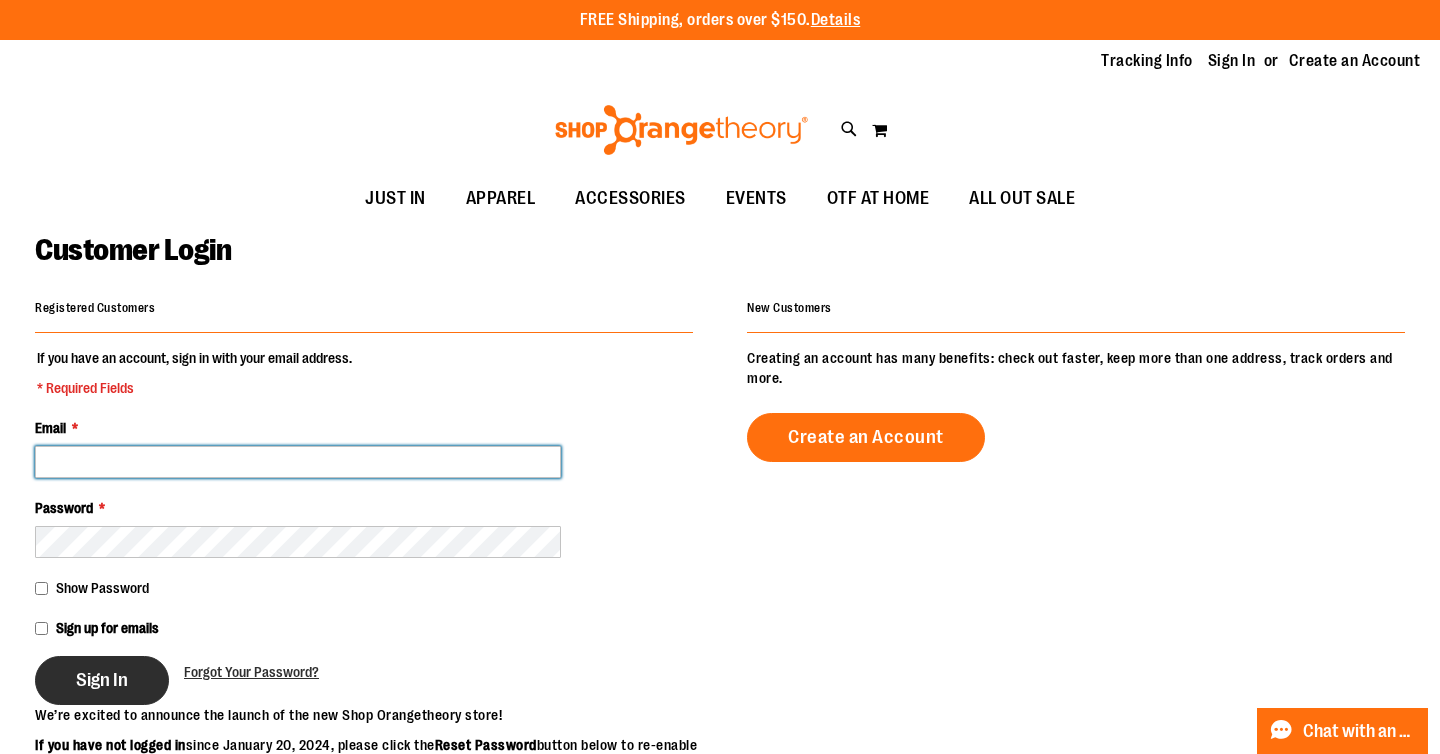 type on "**********" 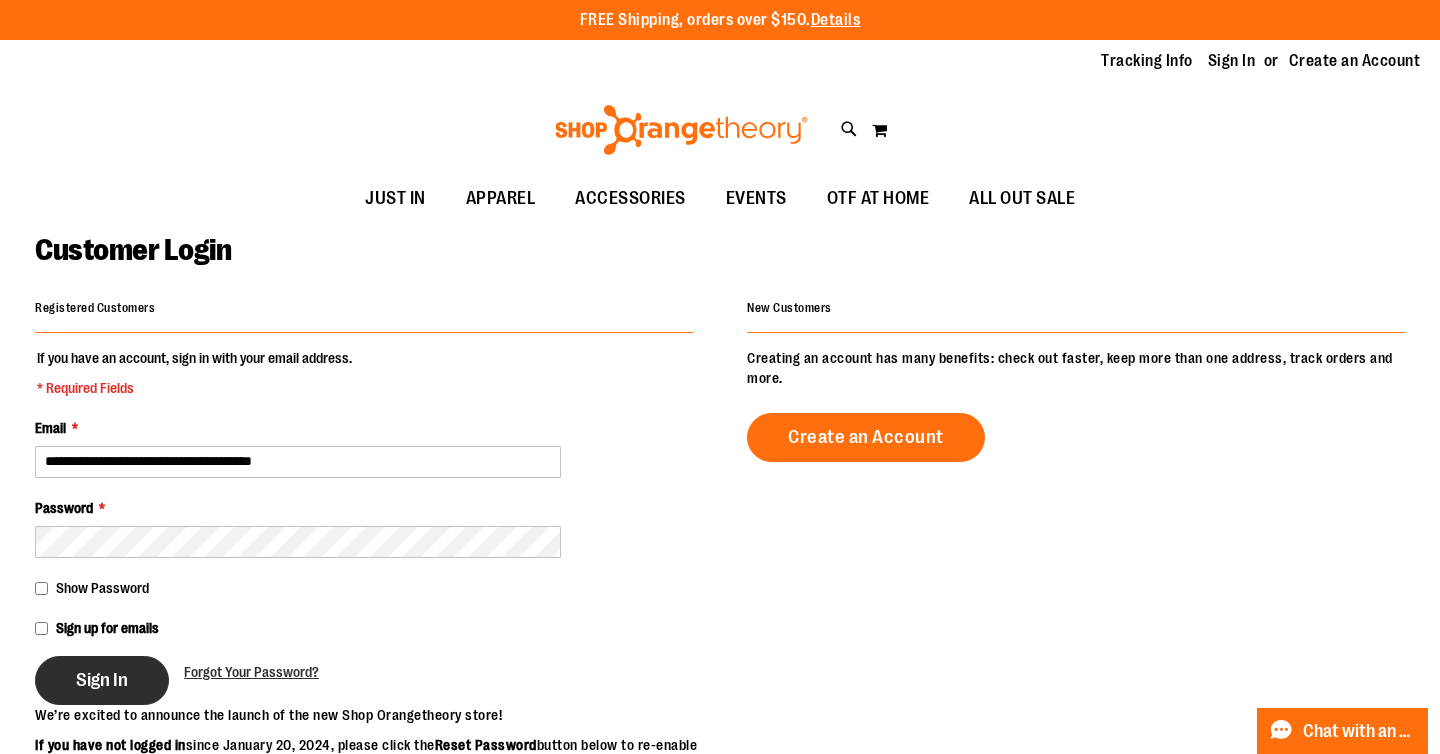 type on "**********" 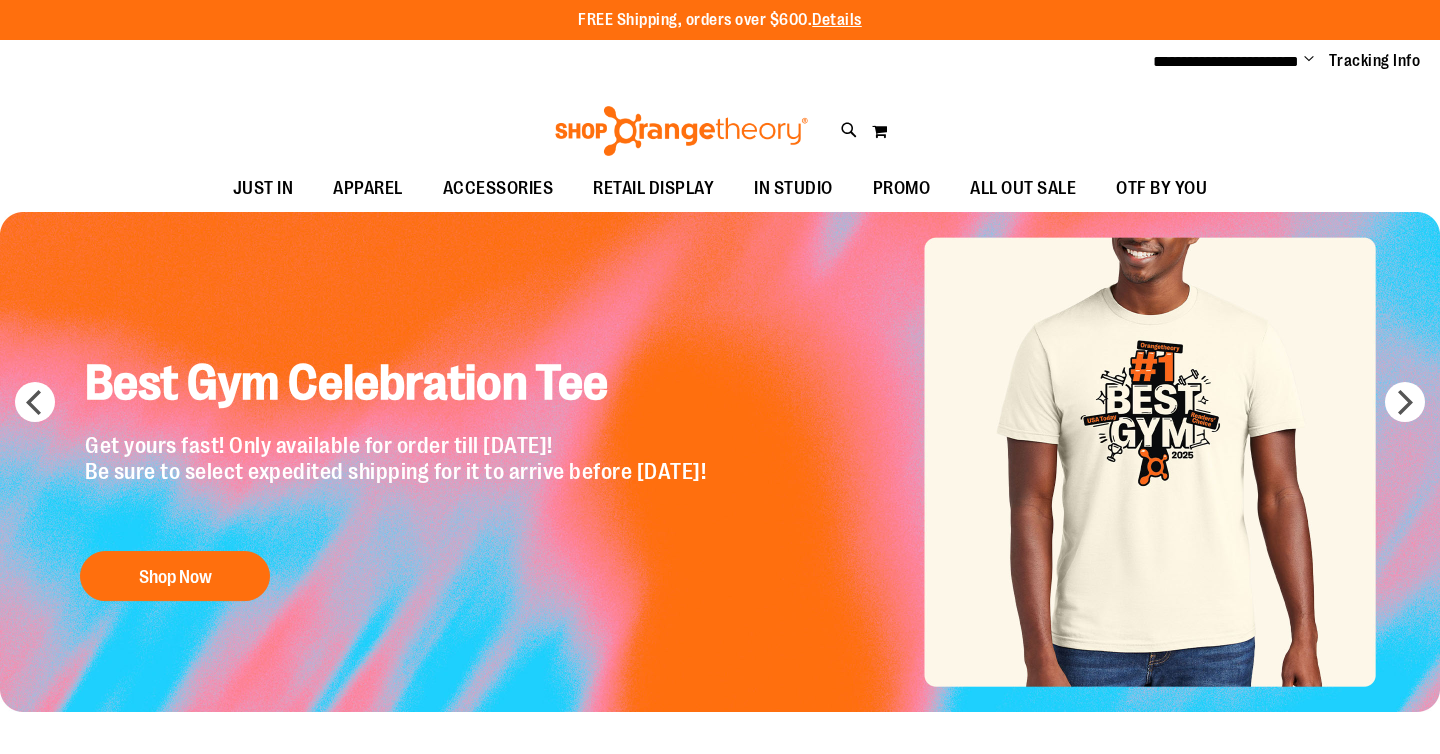 scroll, scrollTop: 0, scrollLeft: 0, axis: both 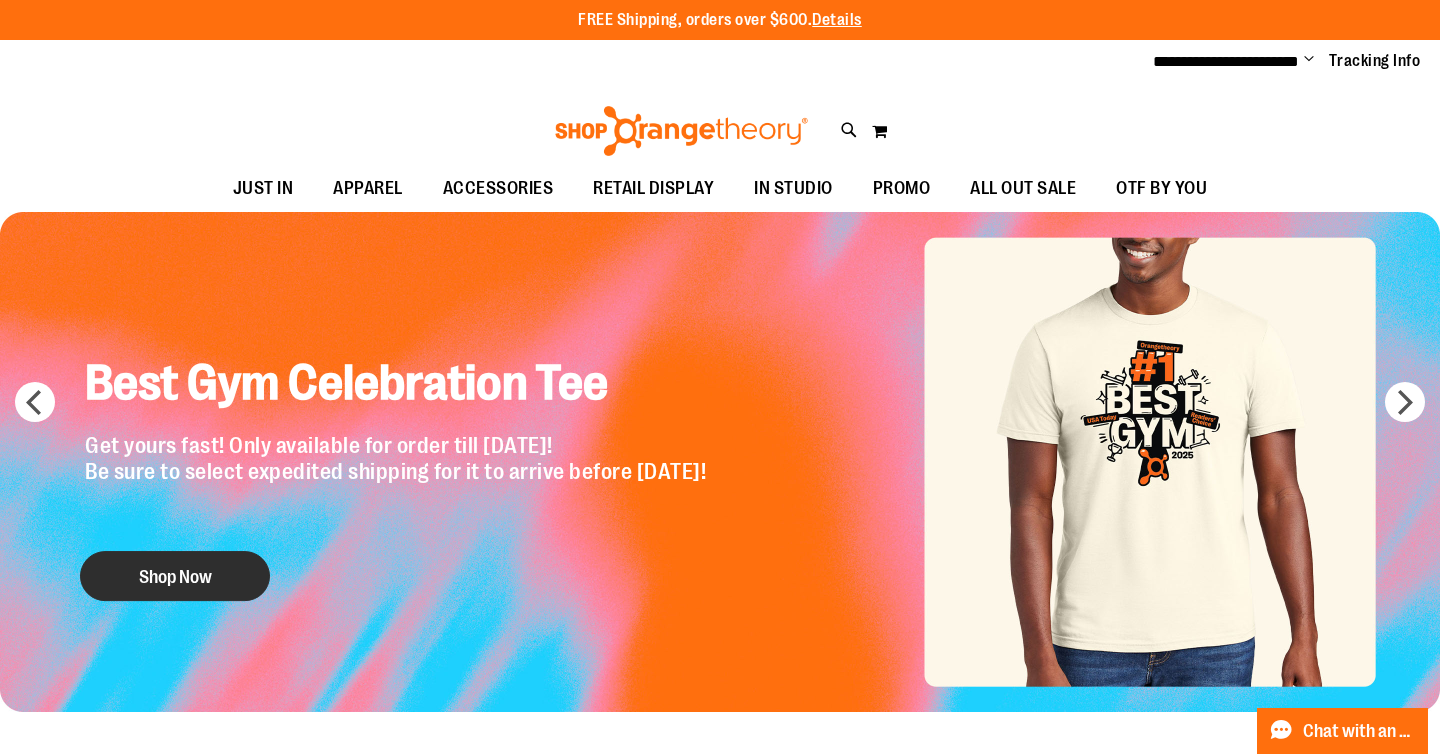 type on "**********" 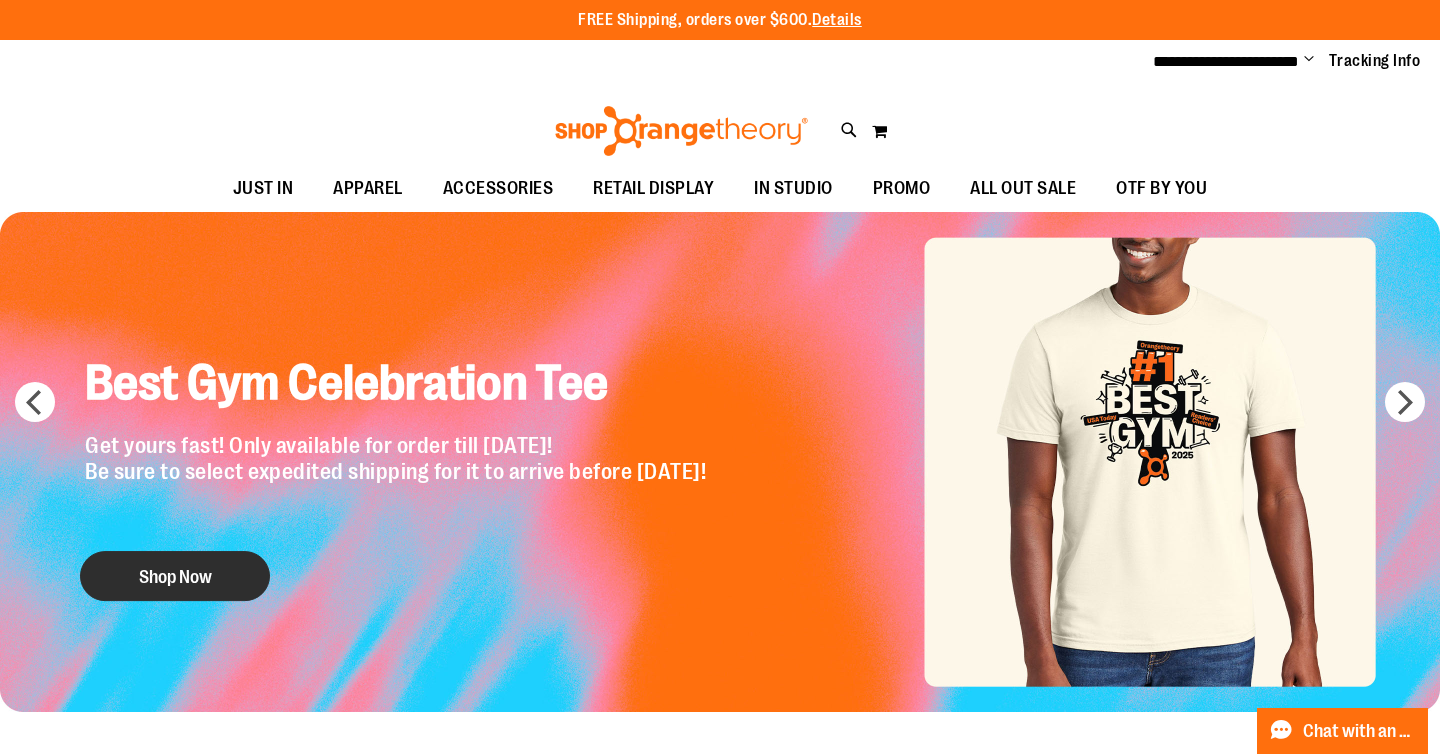 click on "Shop Now" at bounding box center (175, 576) 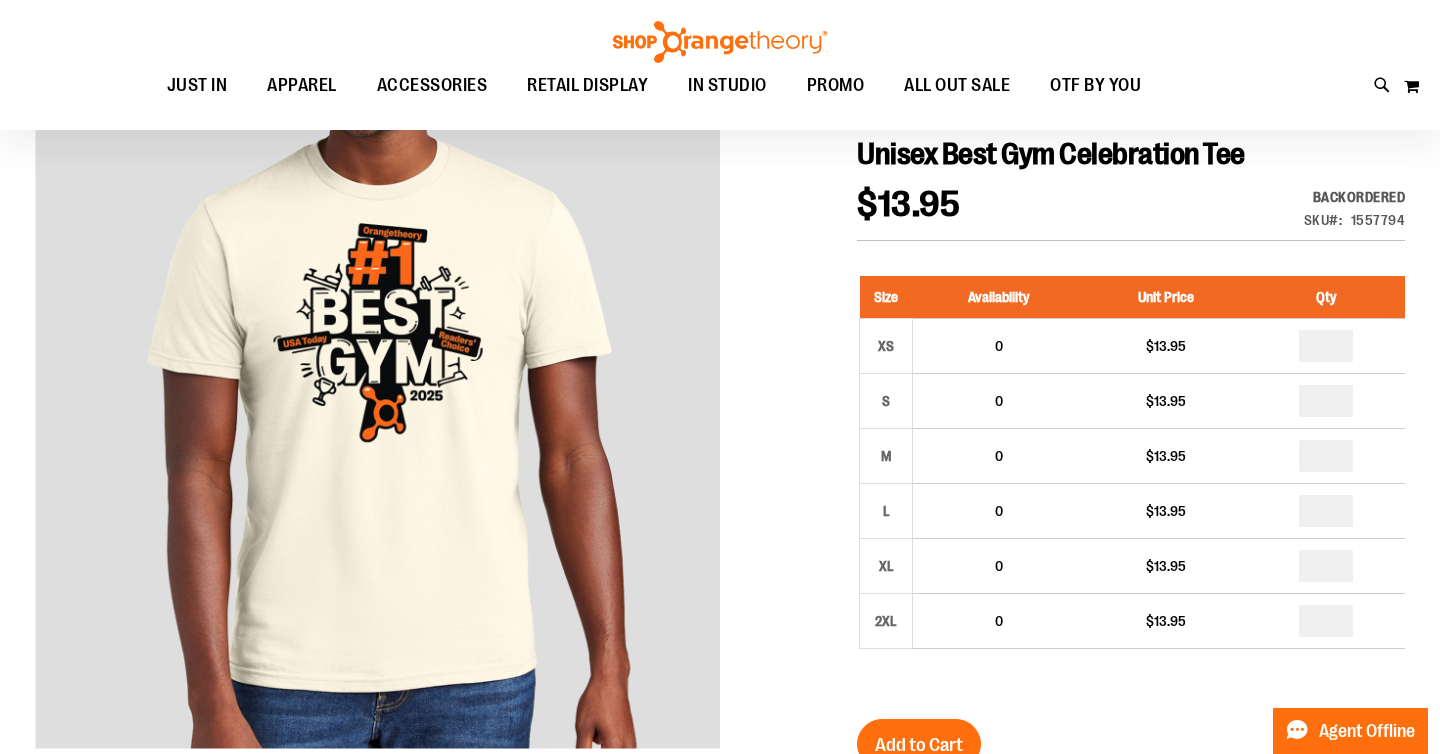scroll, scrollTop: 232, scrollLeft: 0, axis: vertical 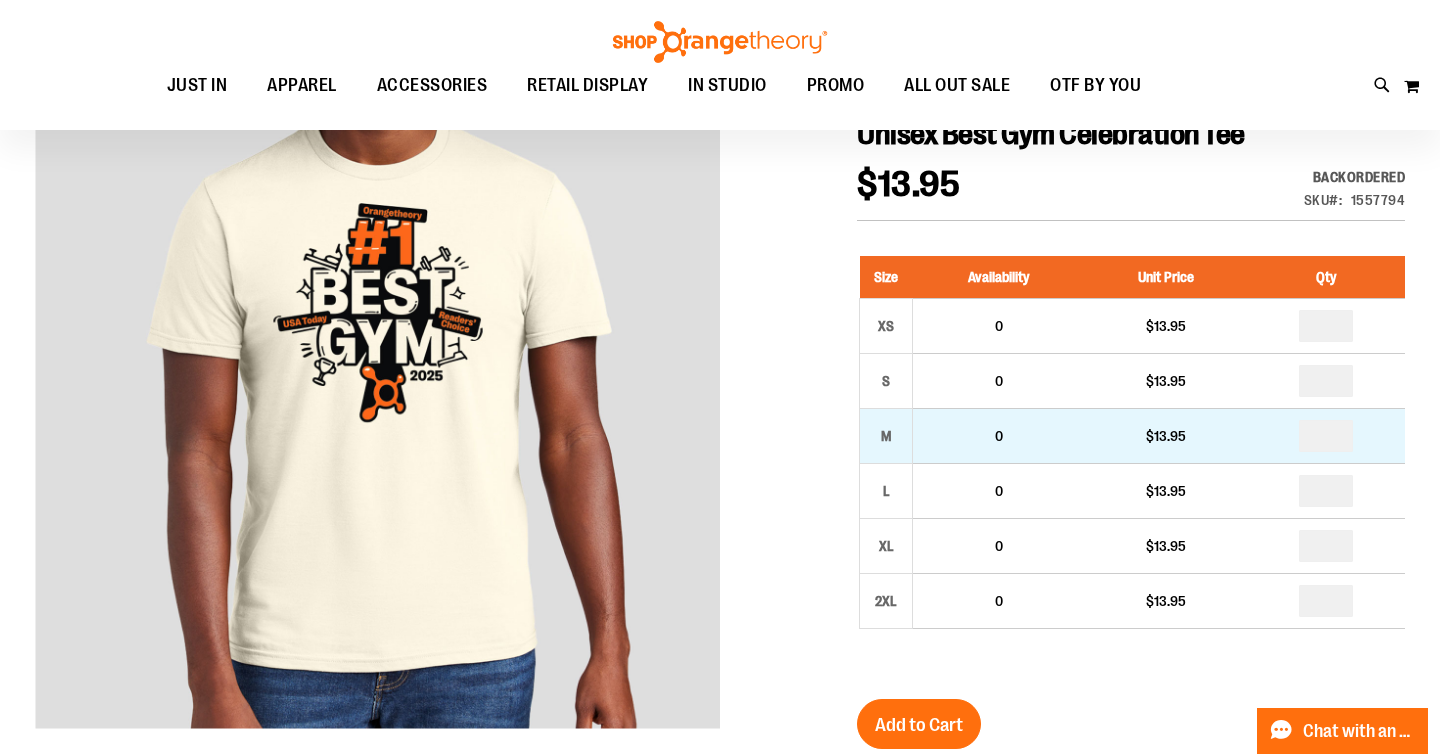 type on "**********" 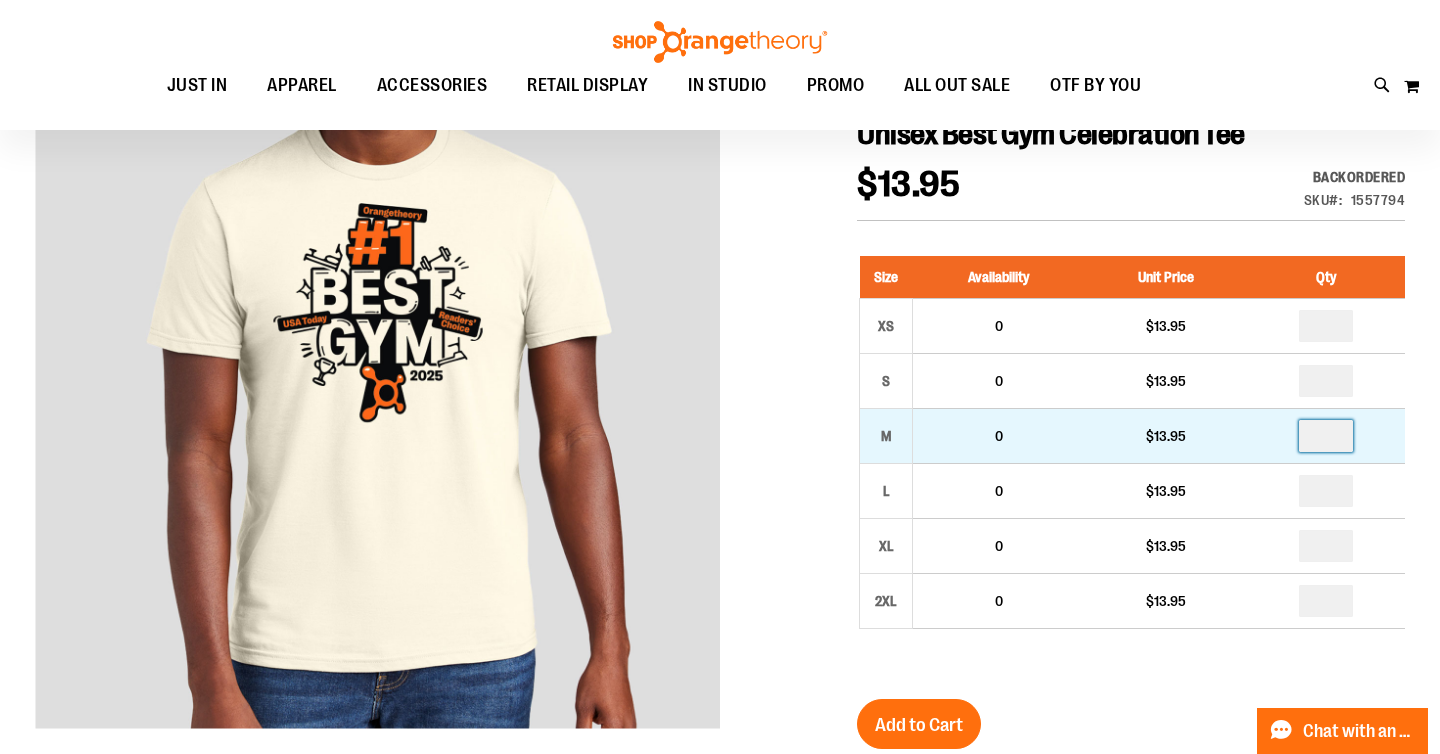 click at bounding box center [1326, 436] 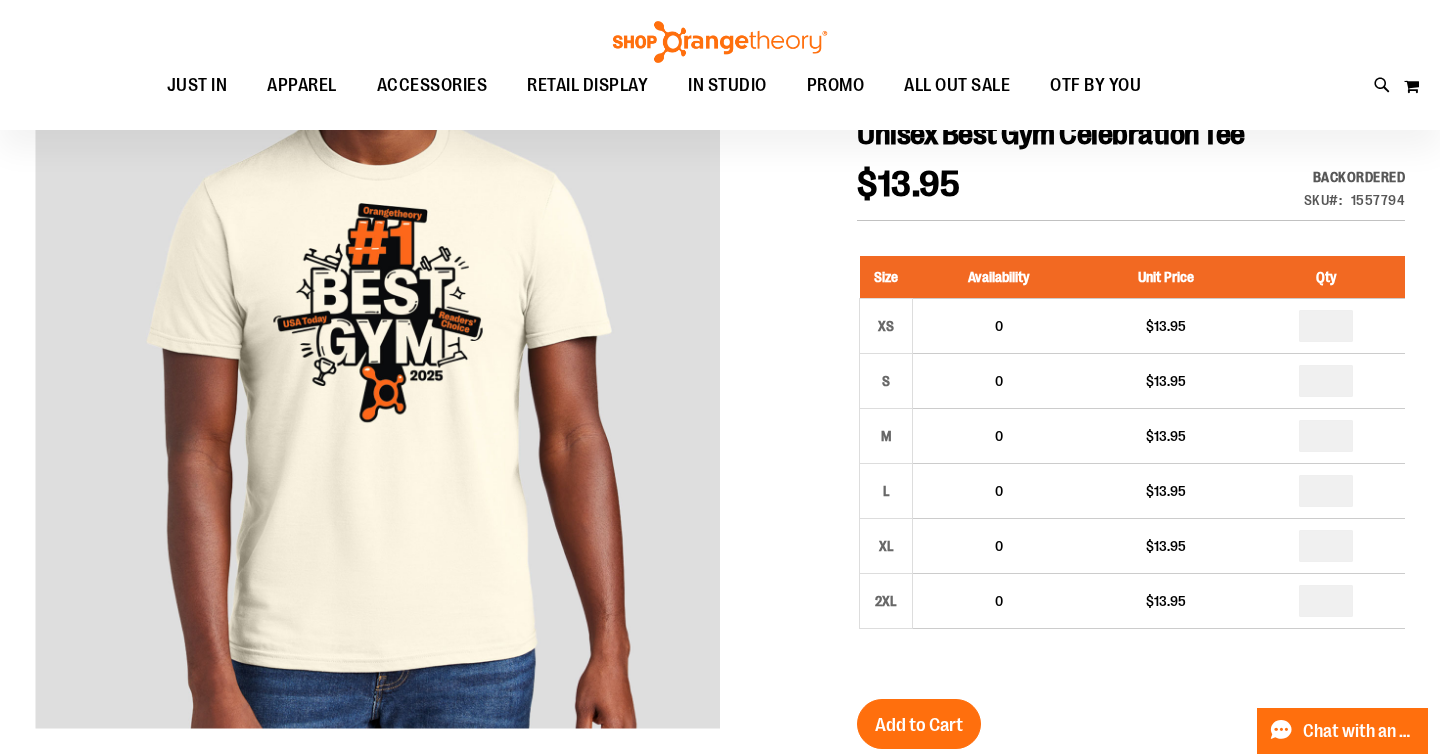type on "*" 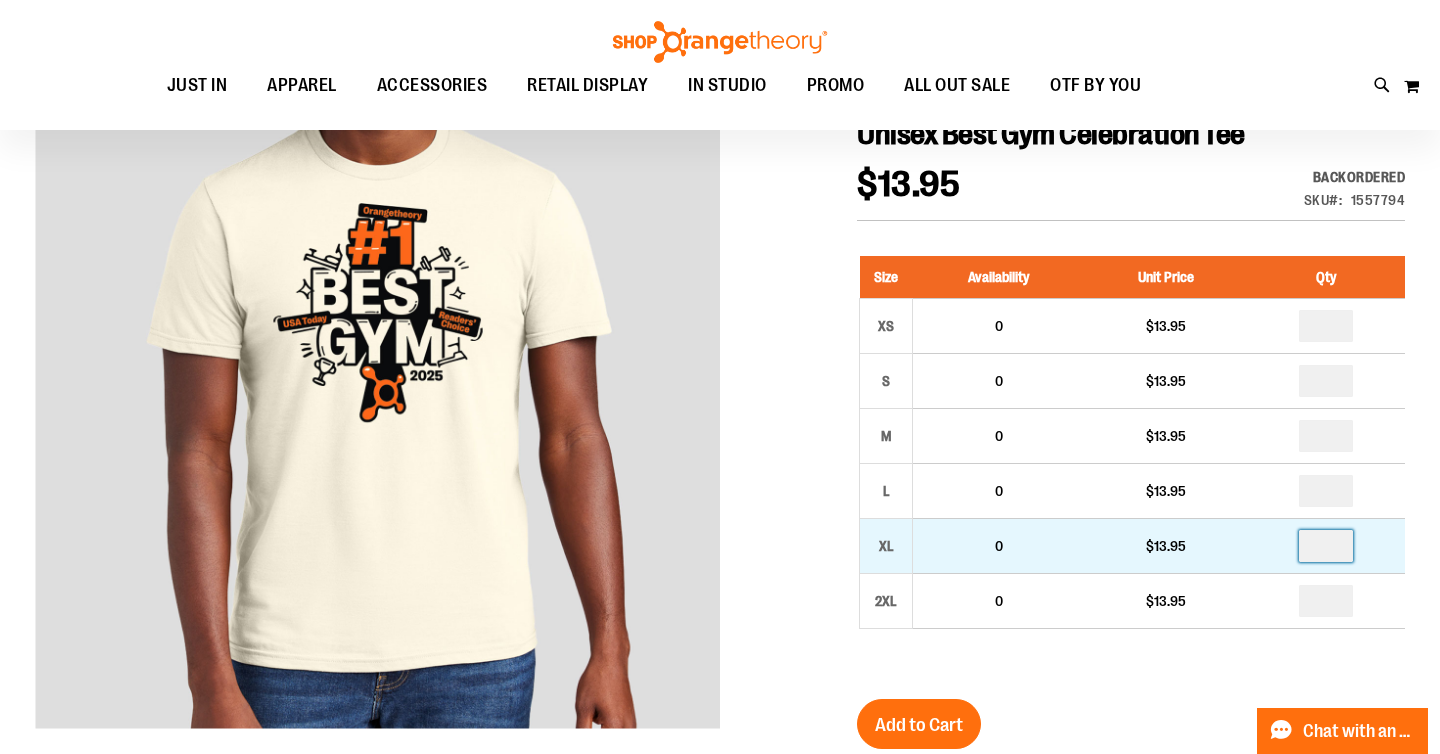 click at bounding box center [1326, 546] 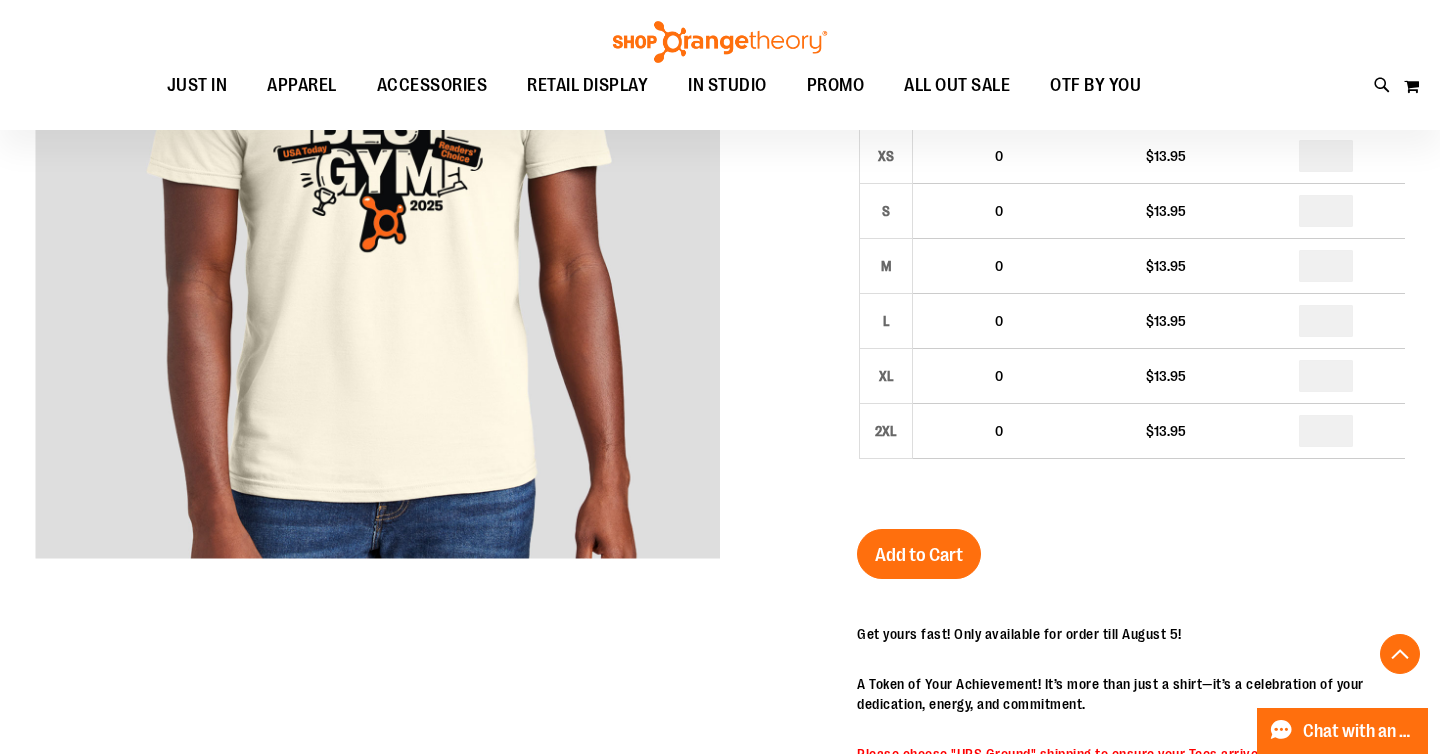 scroll, scrollTop: 408, scrollLeft: 0, axis: vertical 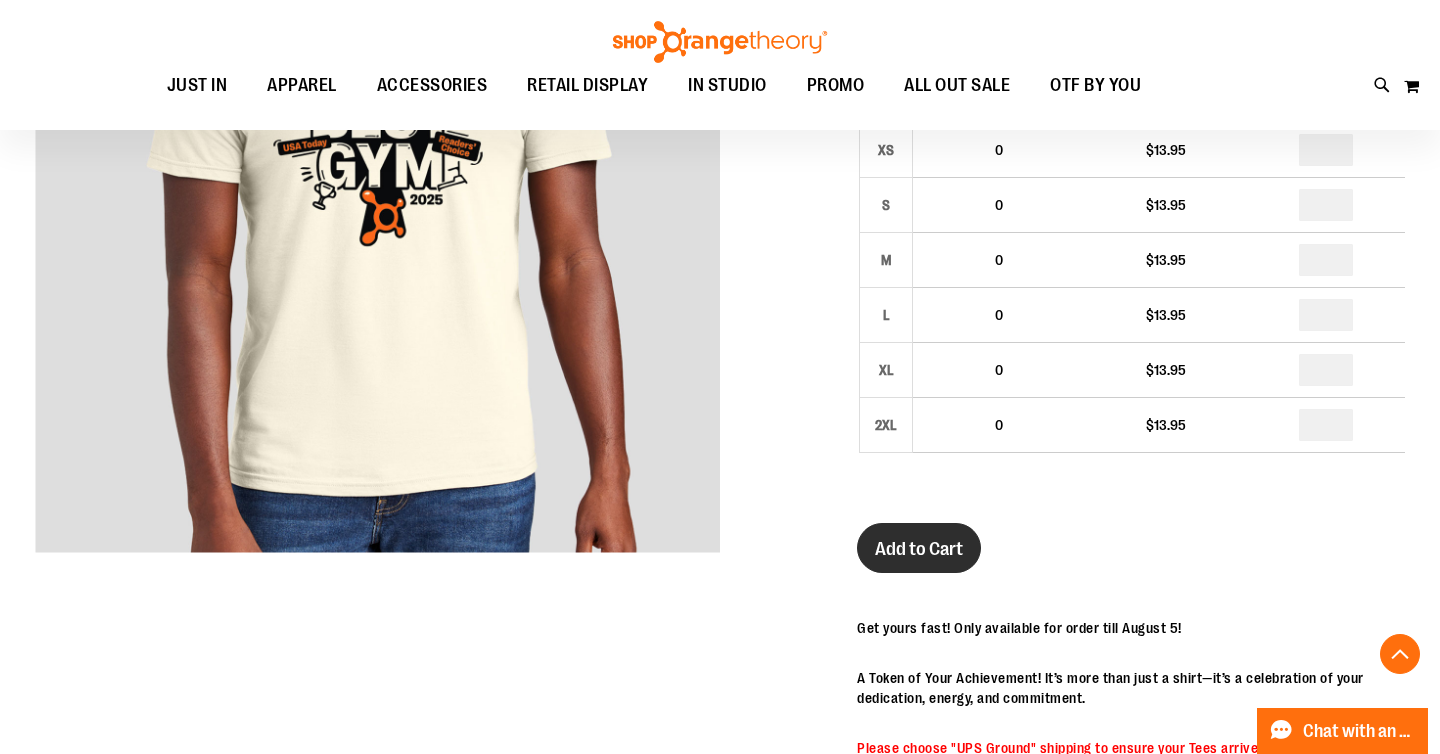 click on "Add to Cart" at bounding box center (919, 549) 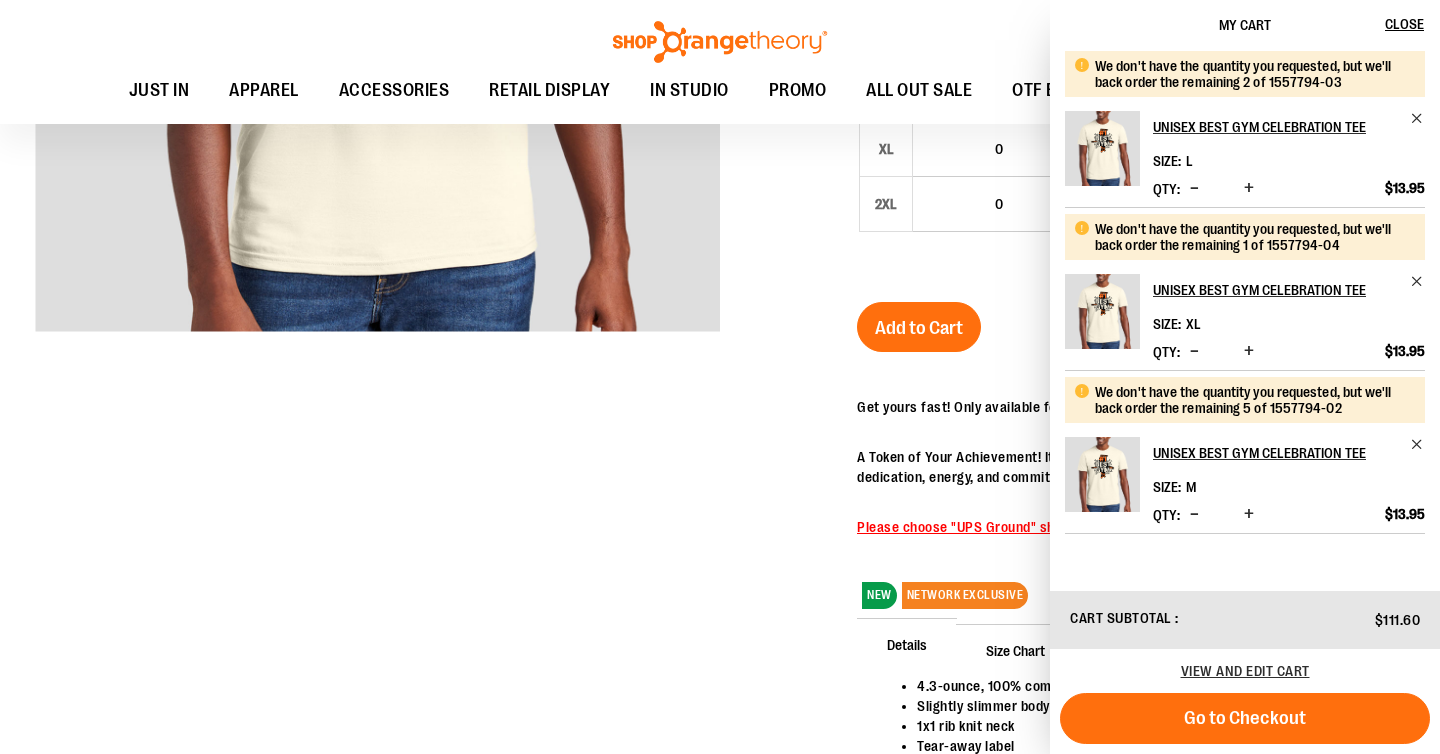 scroll, scrollTop: 632, scrollLeft: 0, axis: vertical 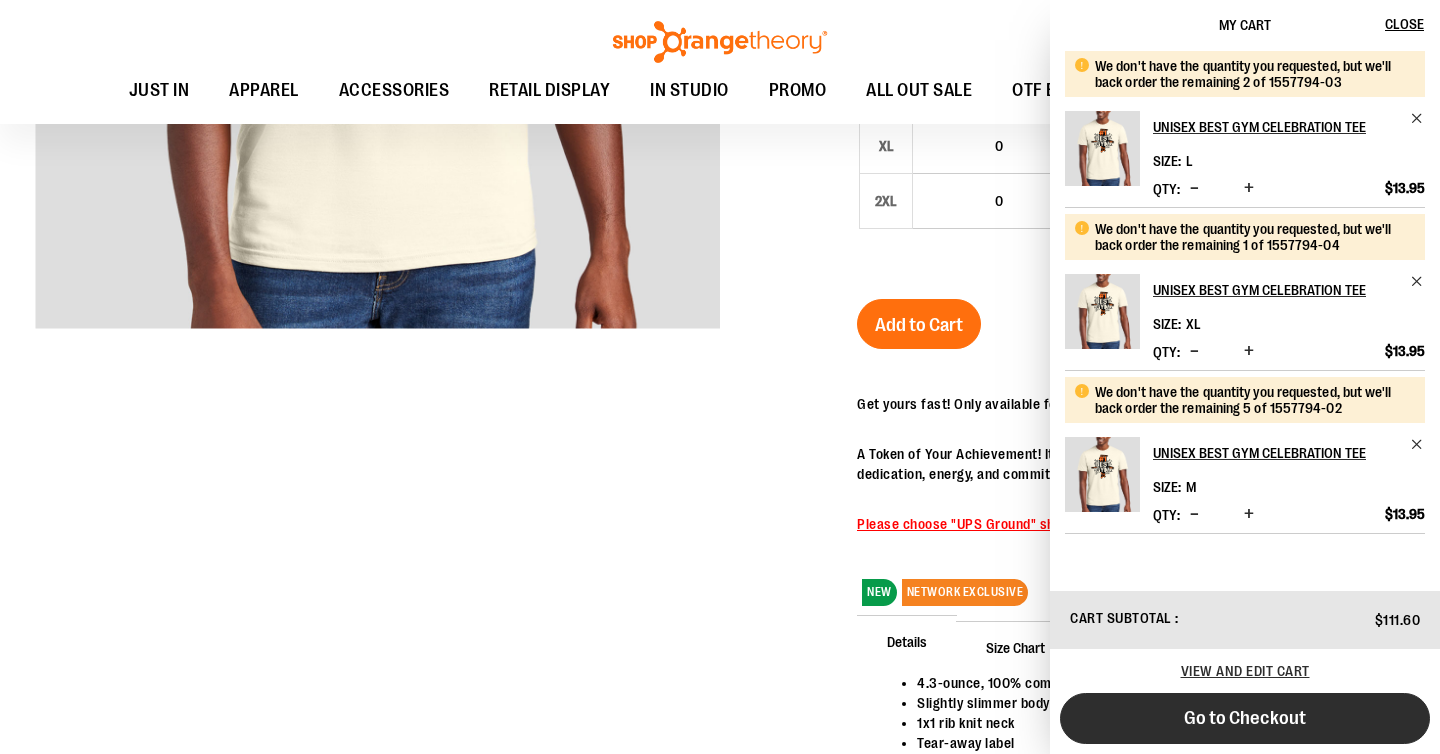 click on "Go to Checkout" at bounding box center (1245, 718) 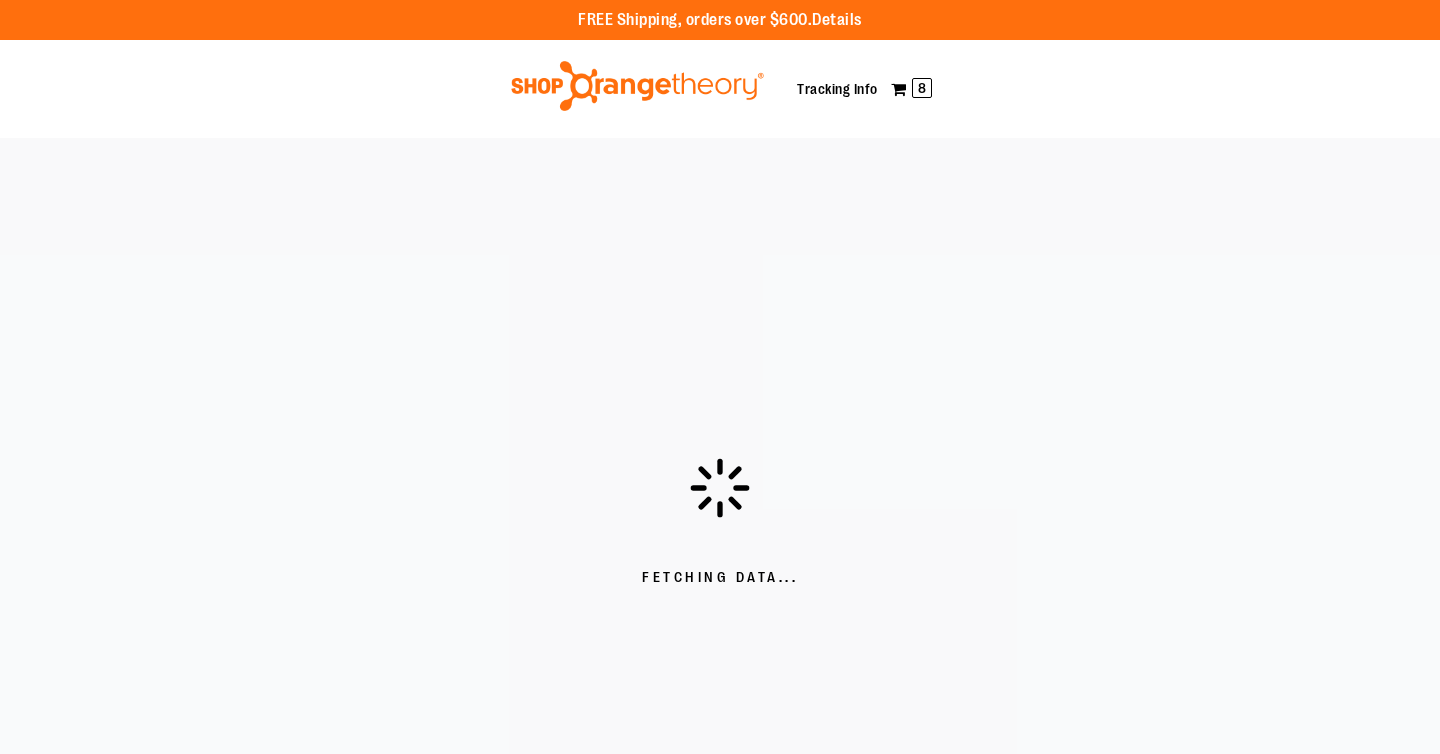 scroll, scrollTop: 0, scrollLeft: 0, axis: both 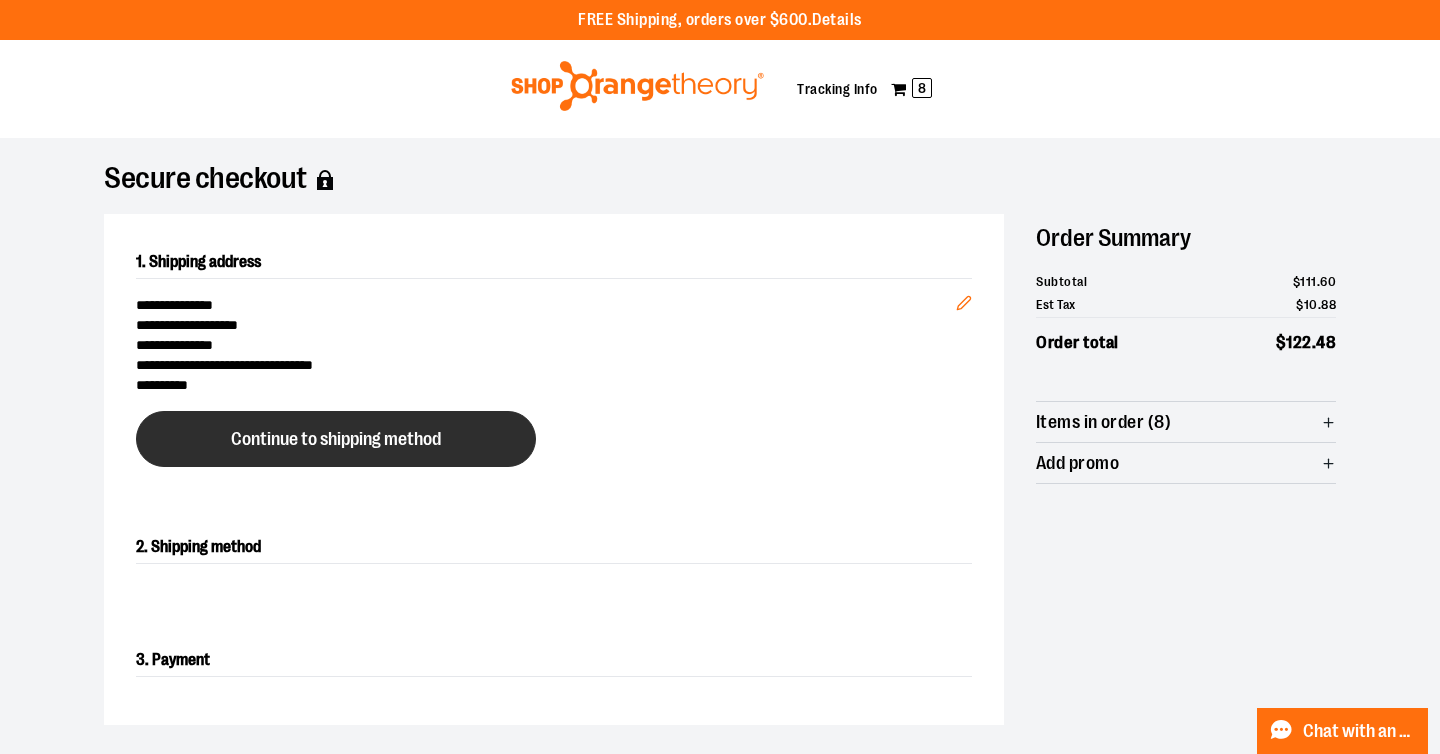 click on "Continue to shipping method" at bounding box center (336, 439) 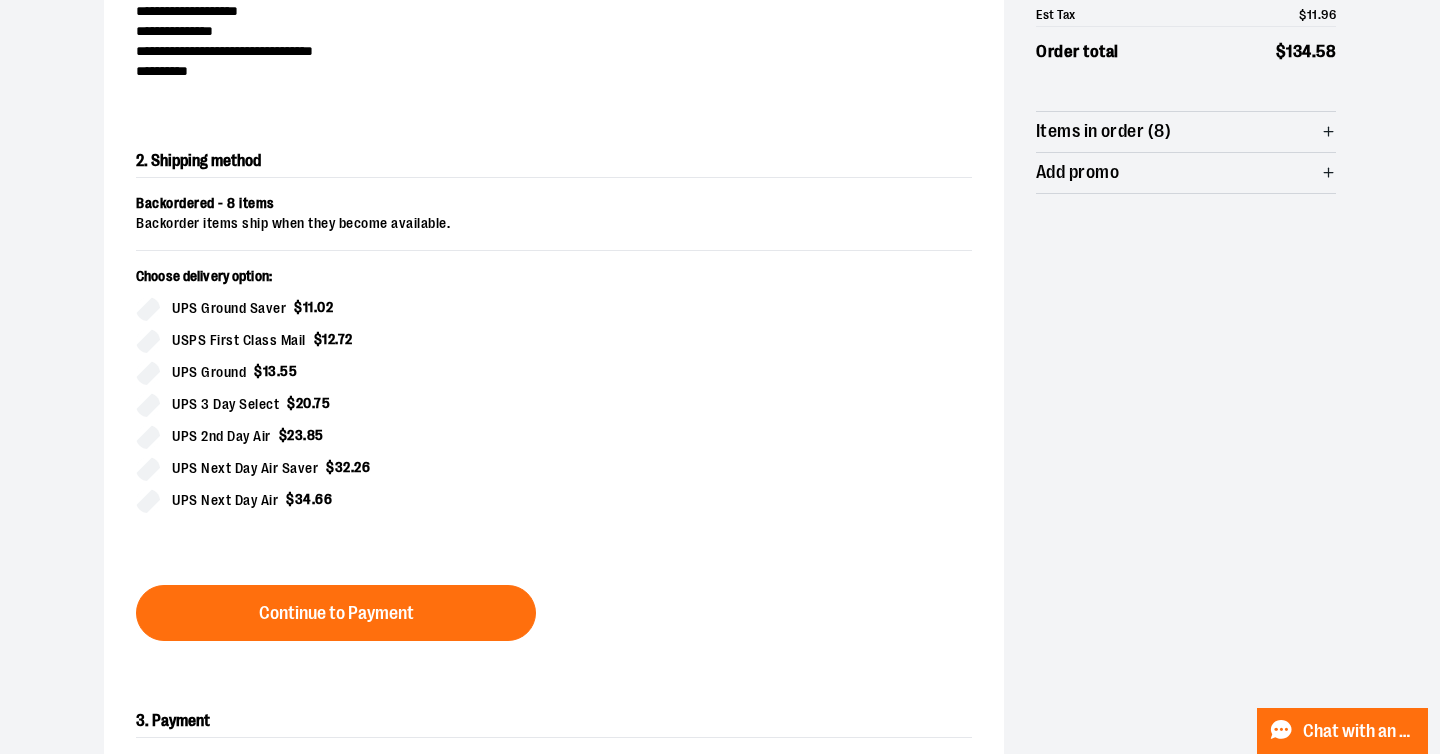 scroll, scrollTop: 341, scrollLeft: 0, axis: vertical 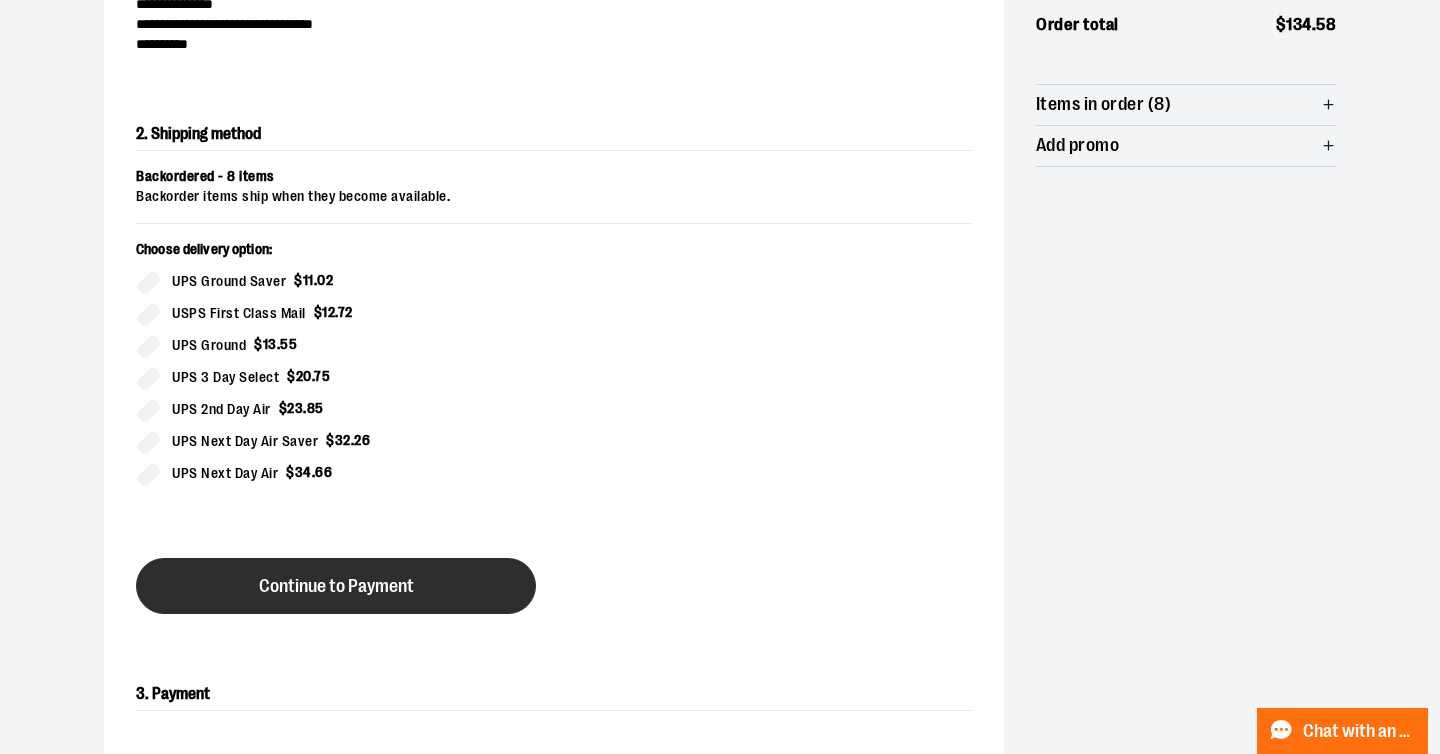 click on "Continue to Payment" at bounding box center [336, 586] 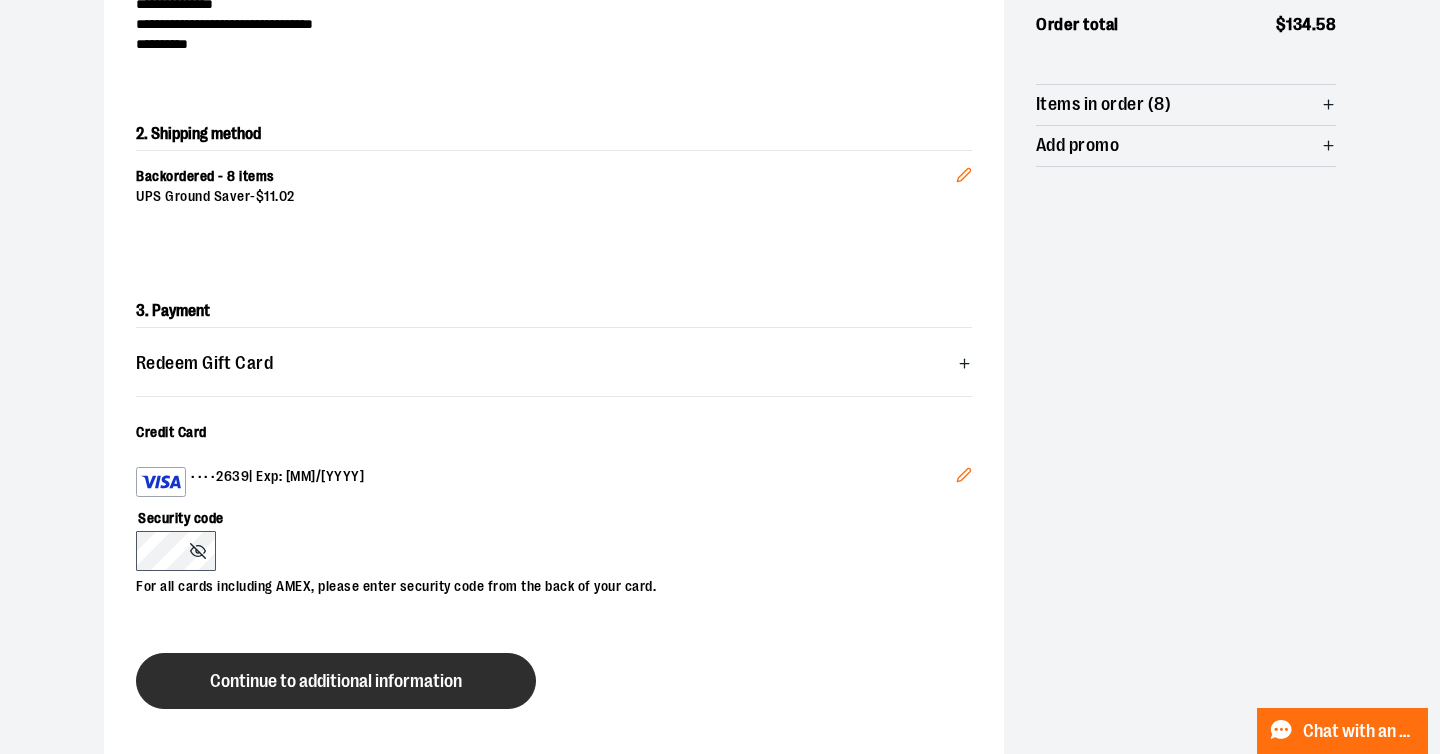 click on "Continue to additional information" at bounding box center (336, 681) 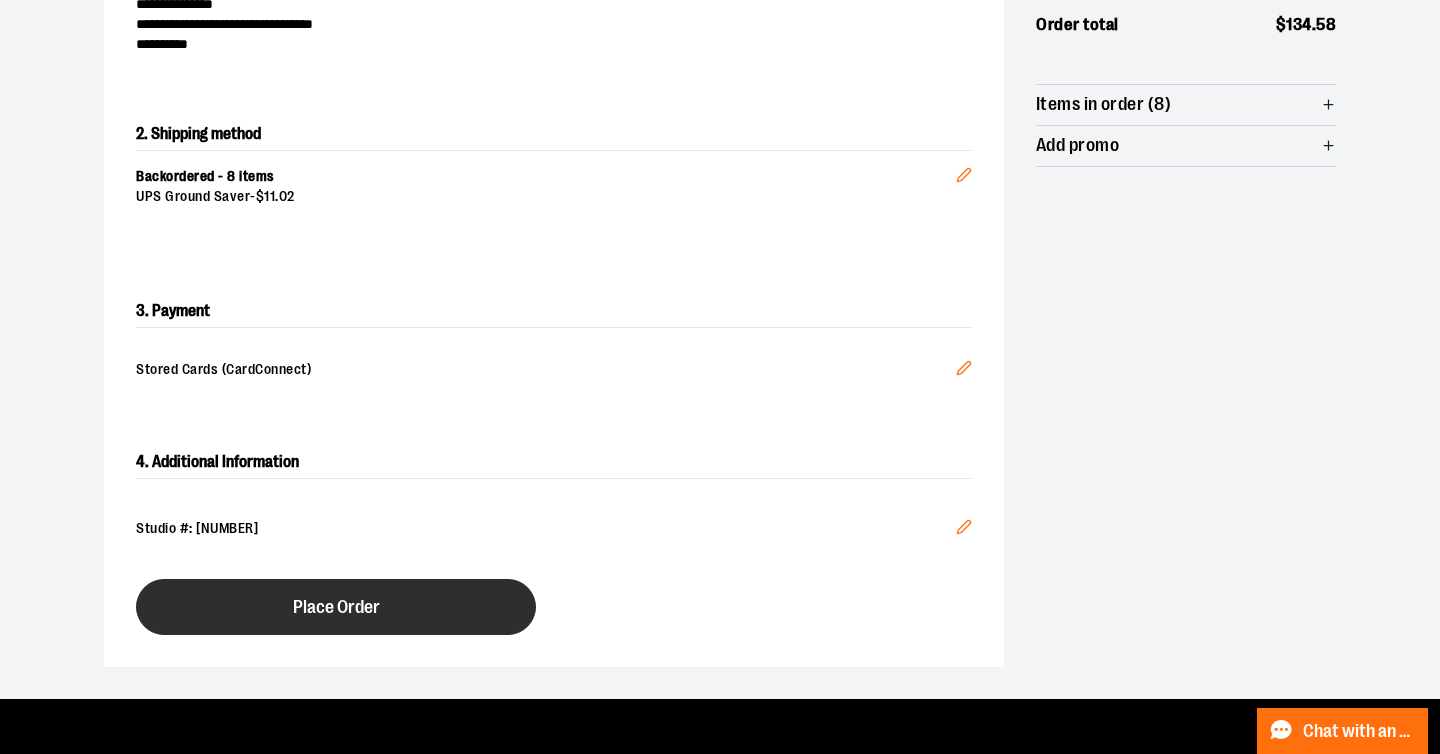 click on "Place Order" at bounding box center [336, 607] 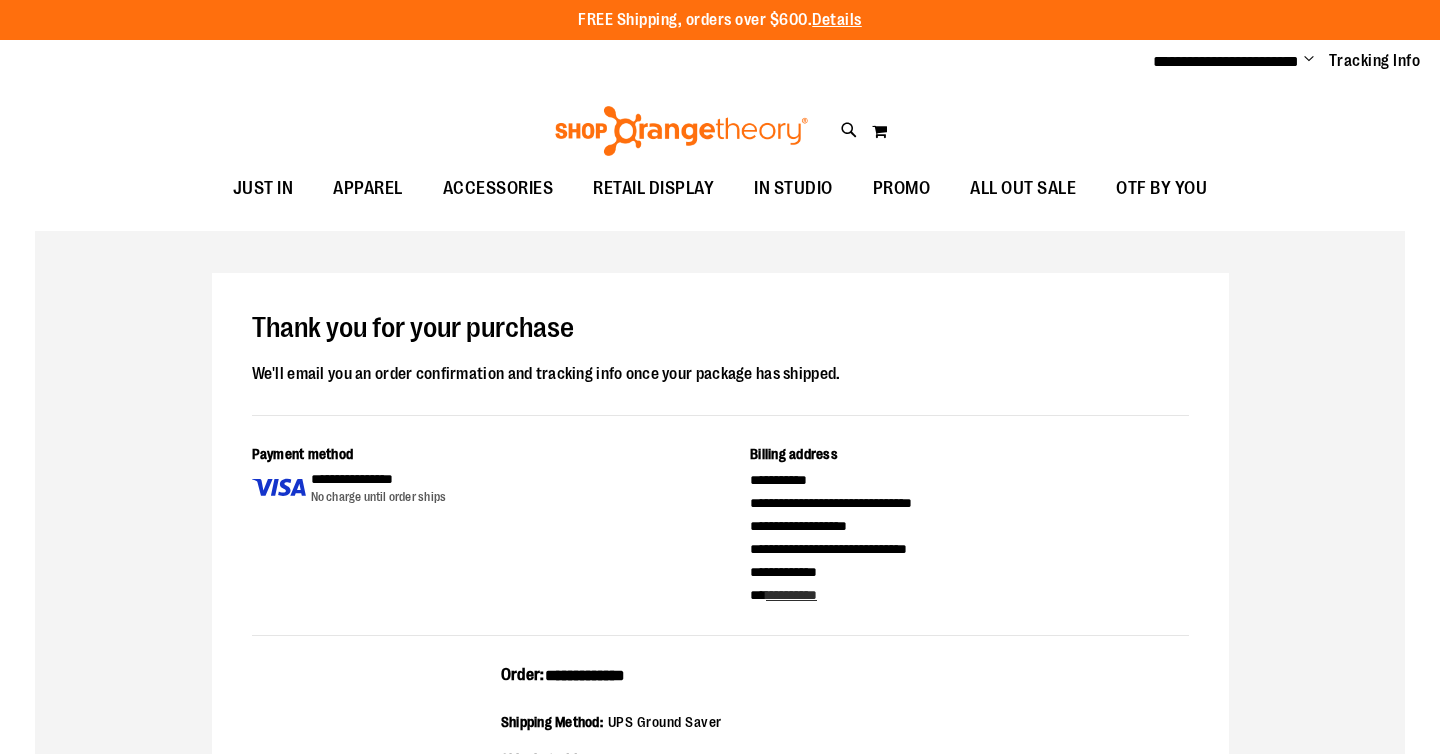 scroll, scrollTop: 0, scrollLeft: 0, axis: both 